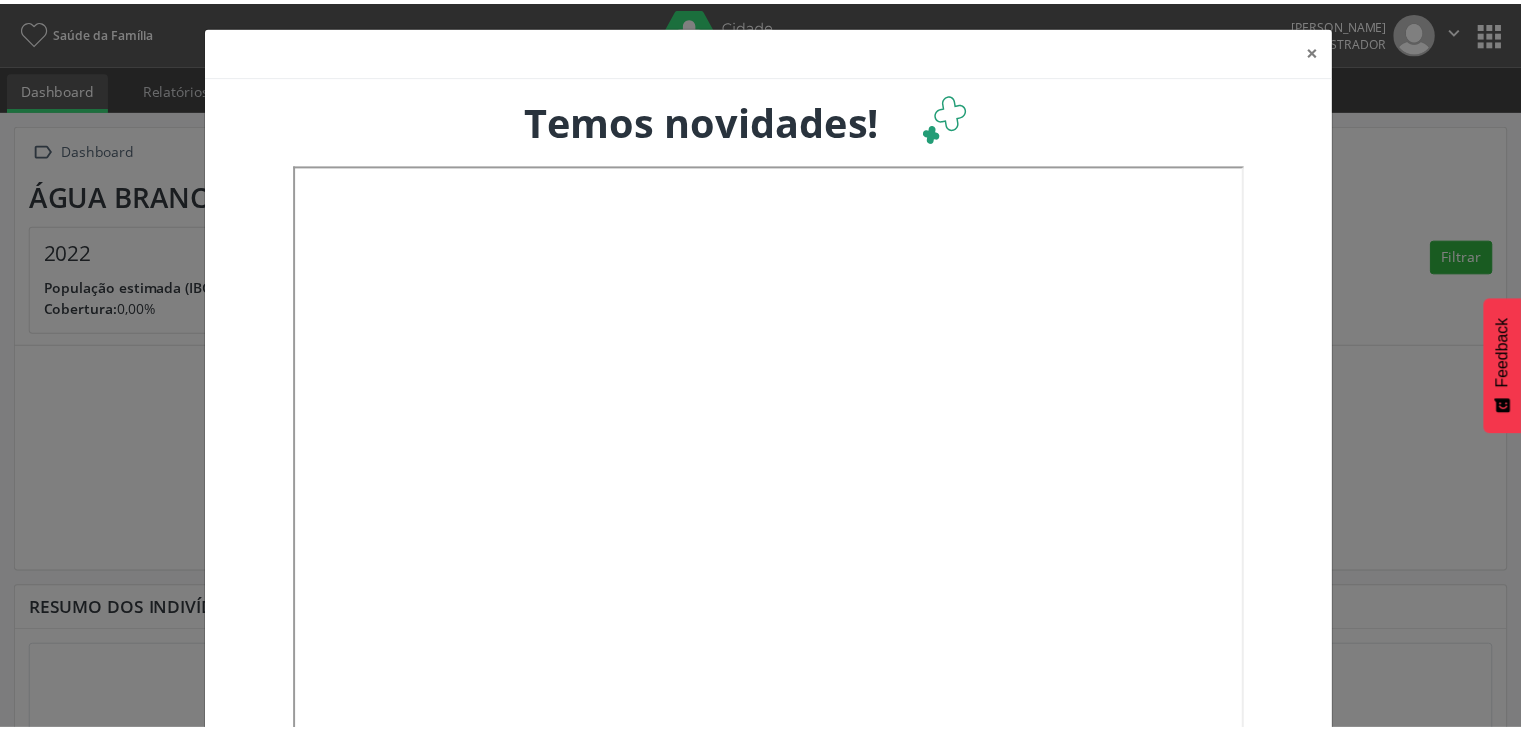 scroll, scrollTop: 0, scrollLeft: 0, axis: both 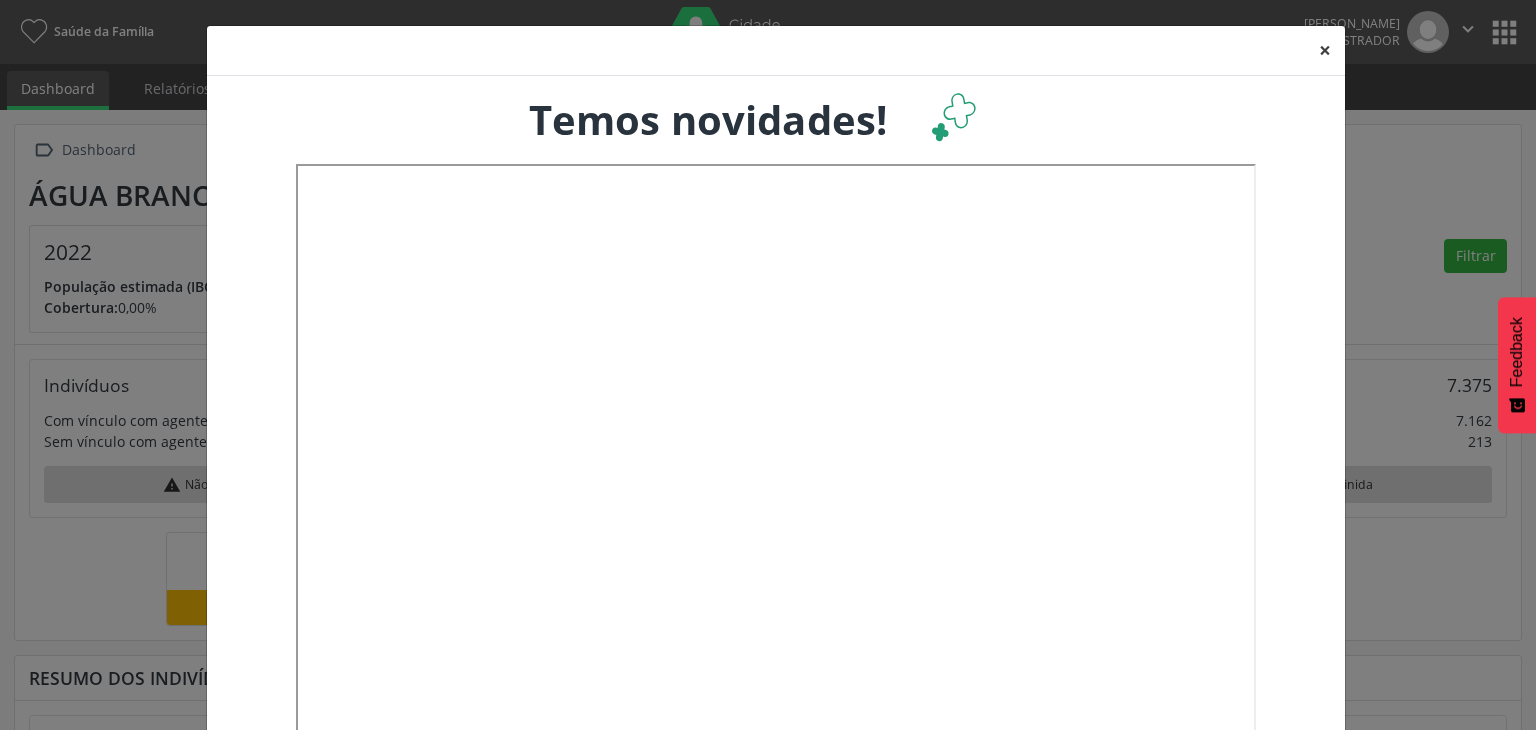 click on "×" at bounding box center (1325, 50) 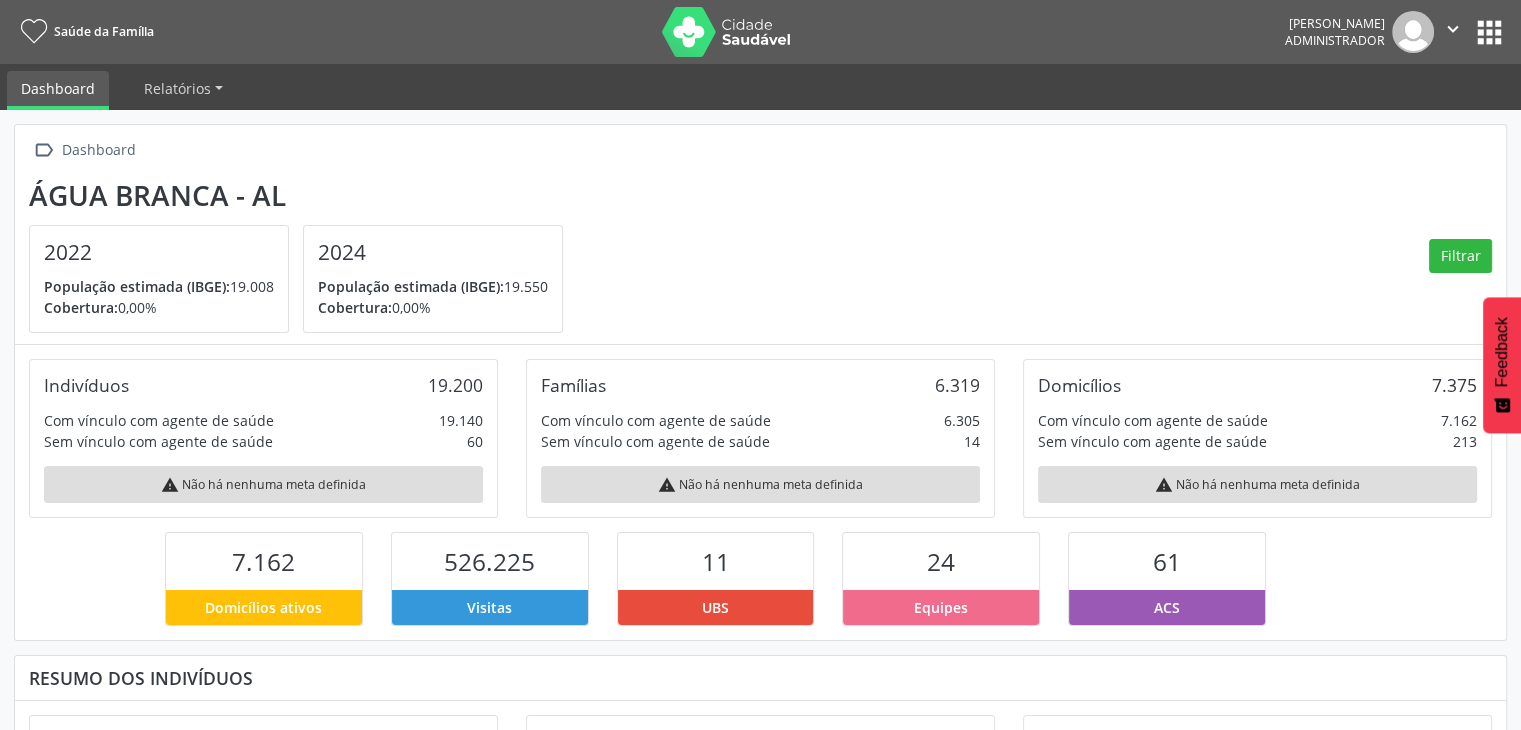 click on "apps" at bounding box center [1489, 32] 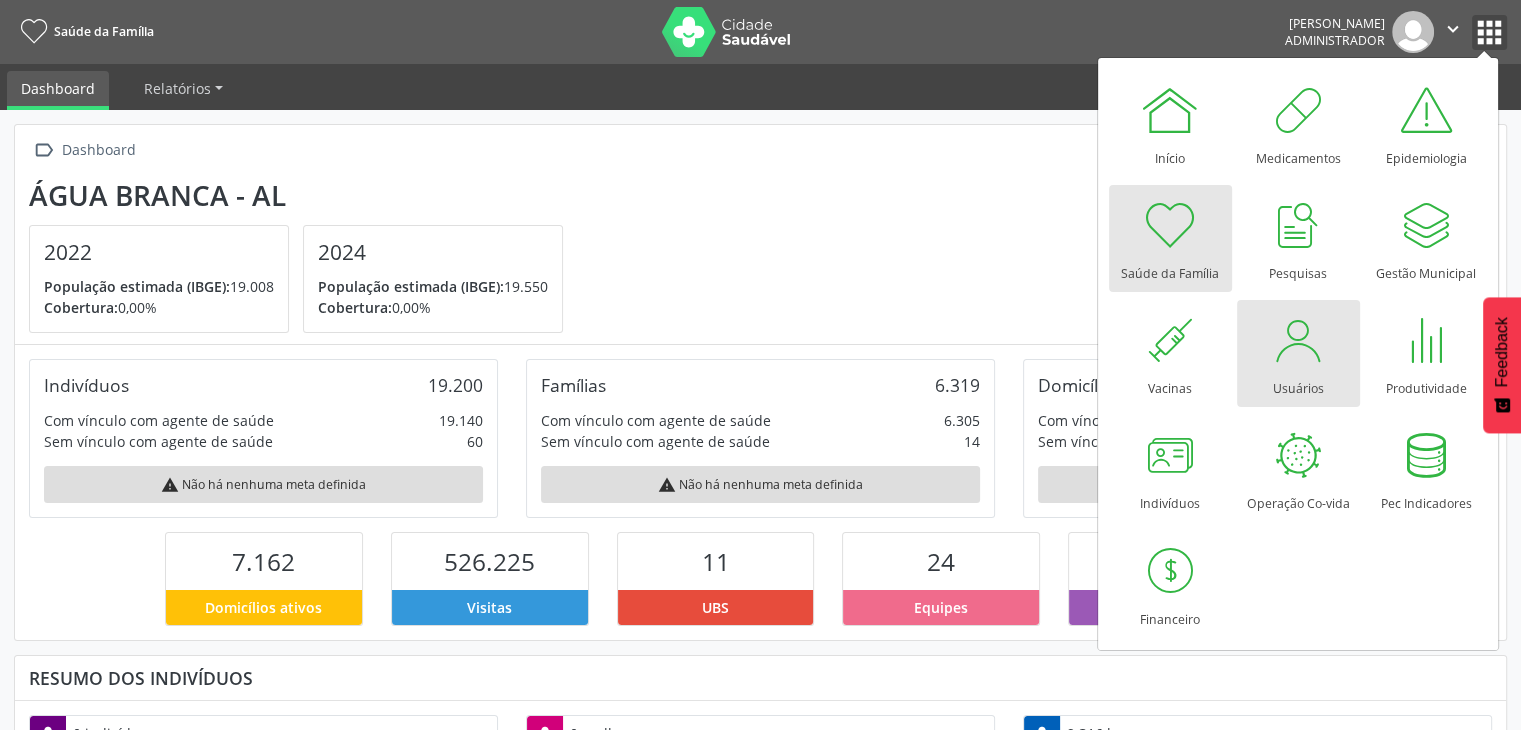 scroll, scrollTop: 999669, scrollLeft: 999503, axis: both 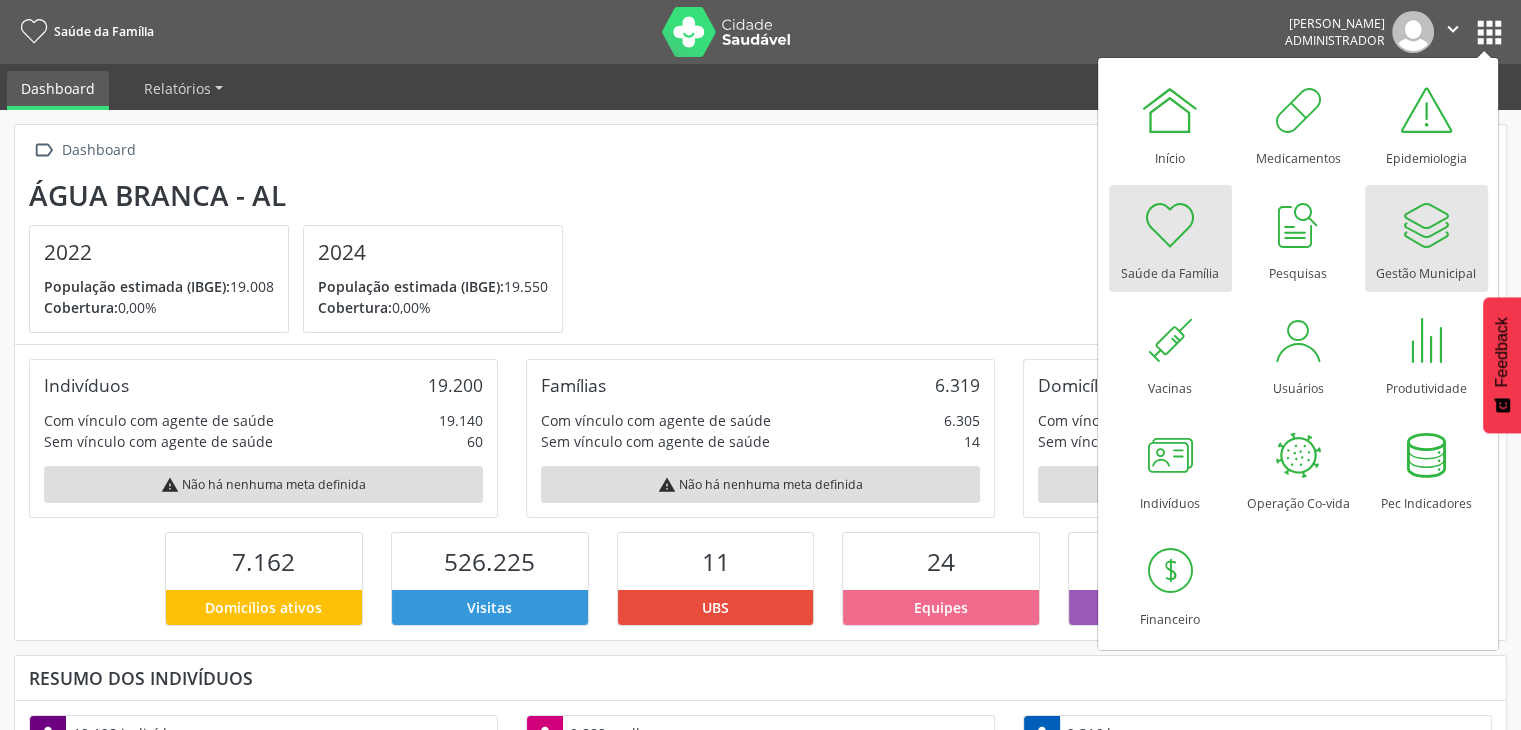 click at bounding box center [1426, 225] 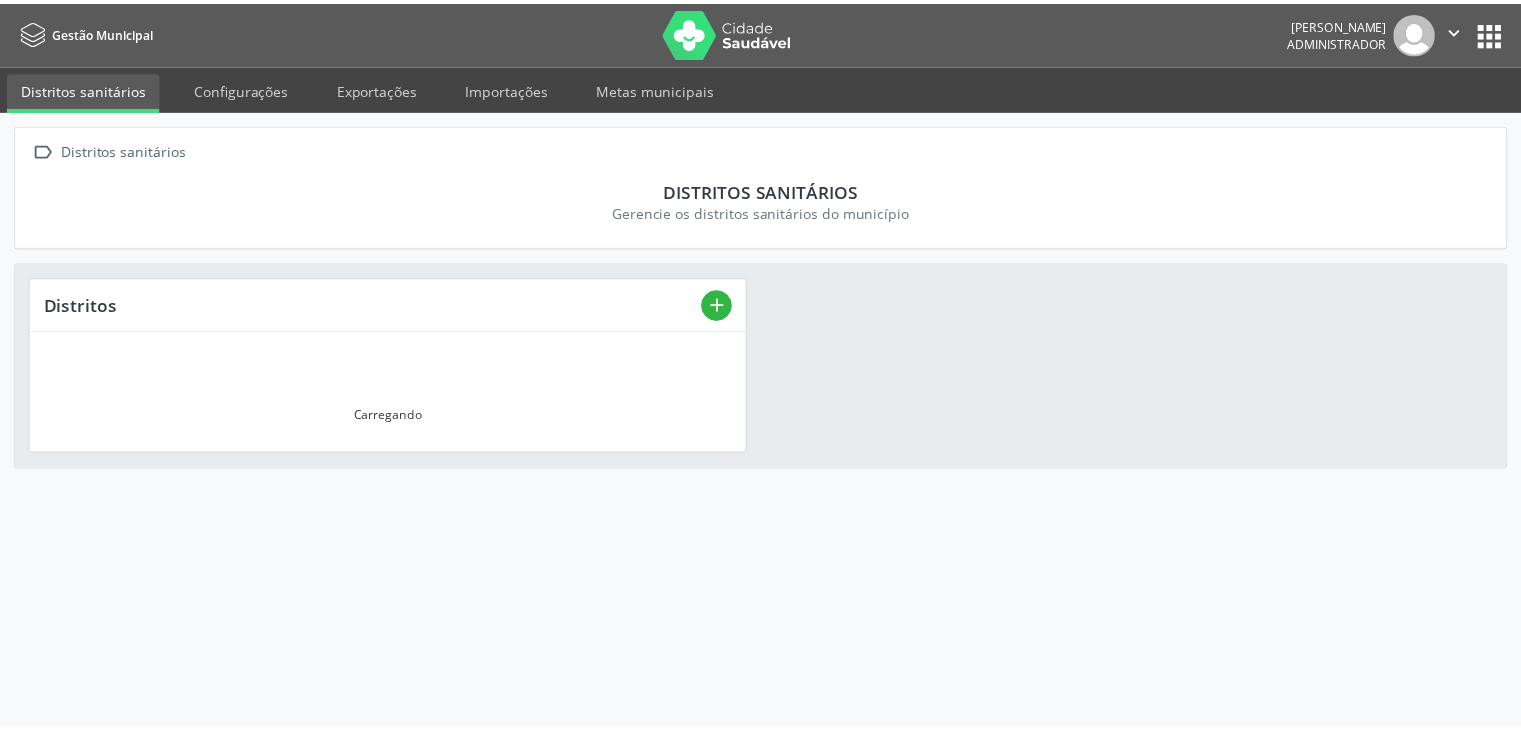 scroll, scrollTop: 0, scrollLeft: 0, axis: both 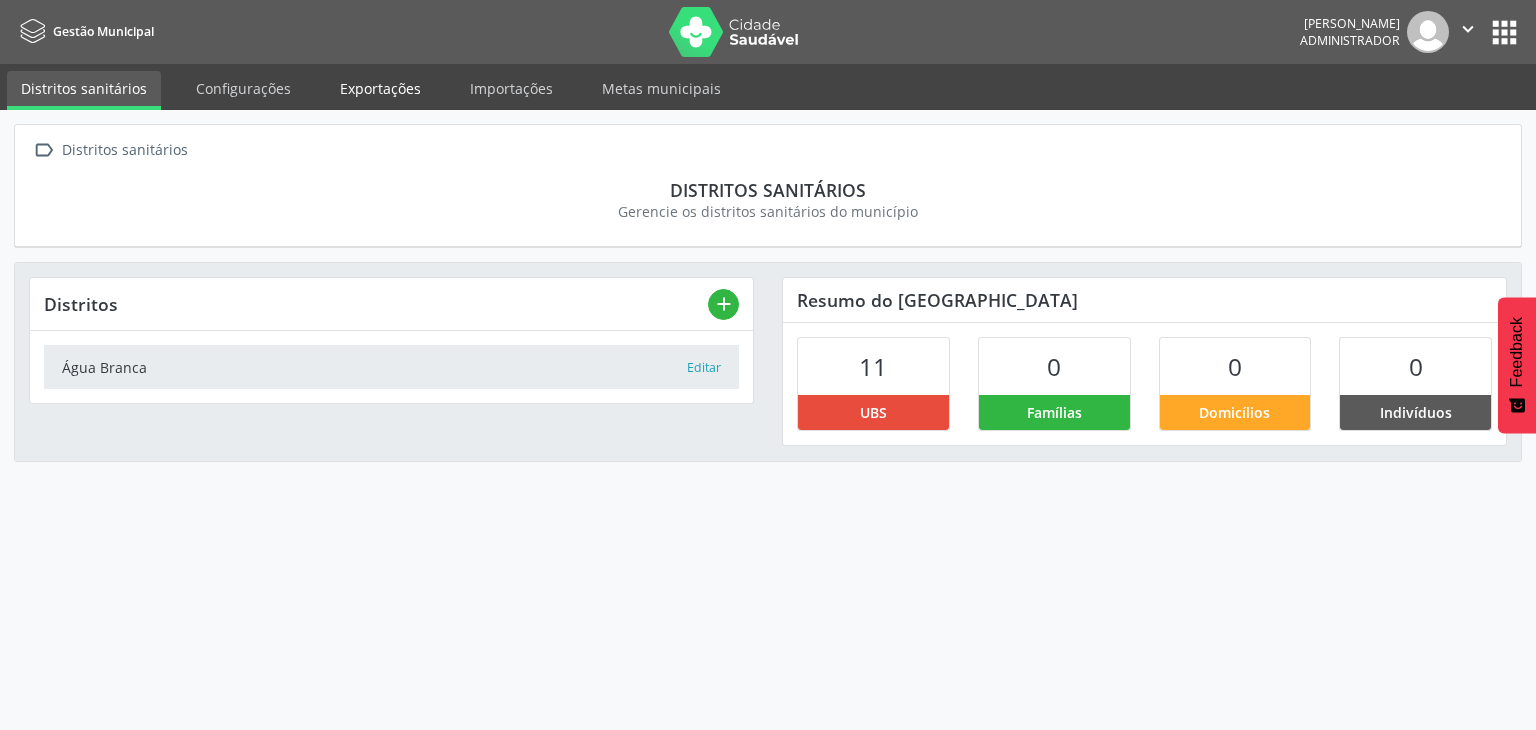 click on "Exportações" at bounding box center (380, 88) 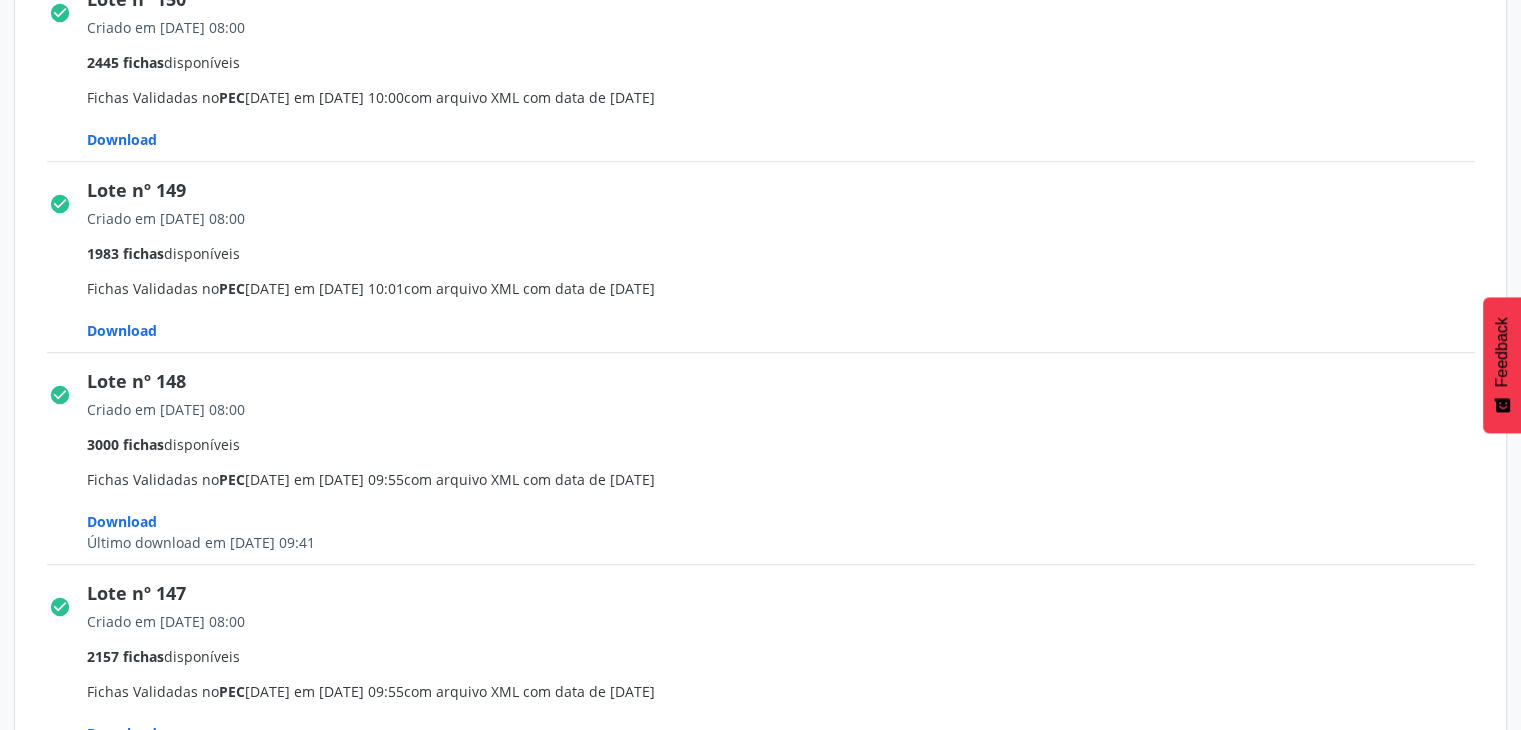 scroll, scrollTop: 1000, scrollLeft: 0, axis: vertical 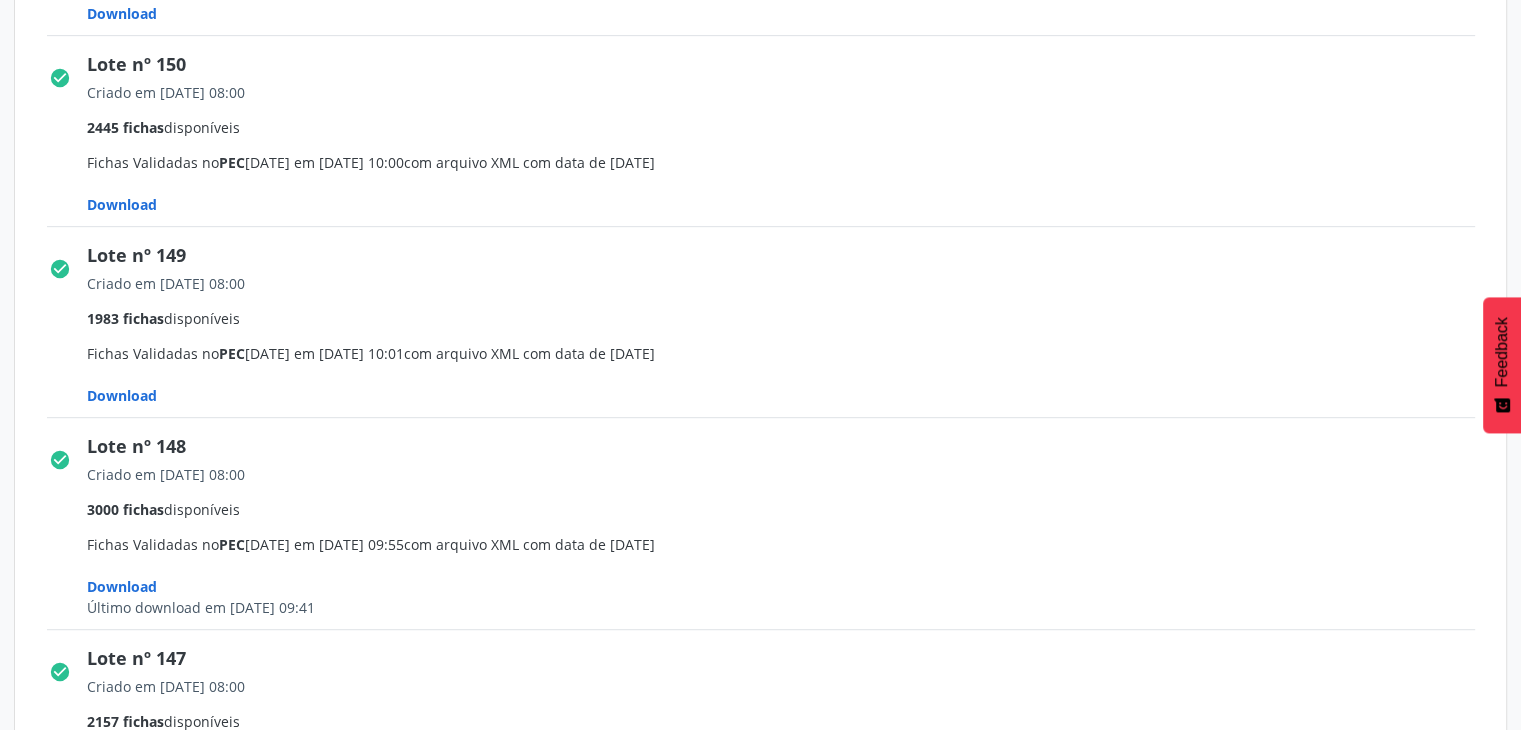 click on "Download" at bounding box center (122, -369) 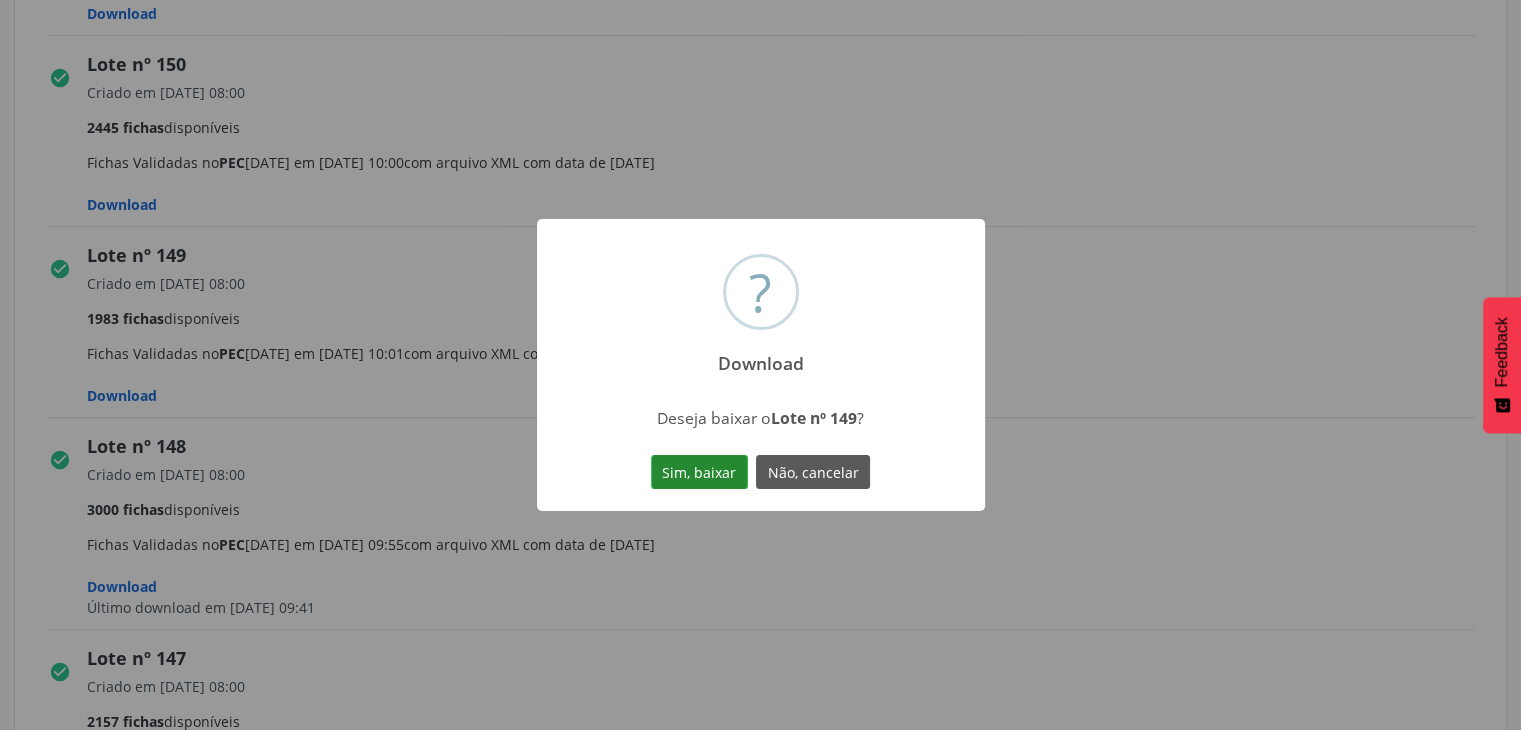 click on "Sim, baixar" at bounding box center [699, 472] 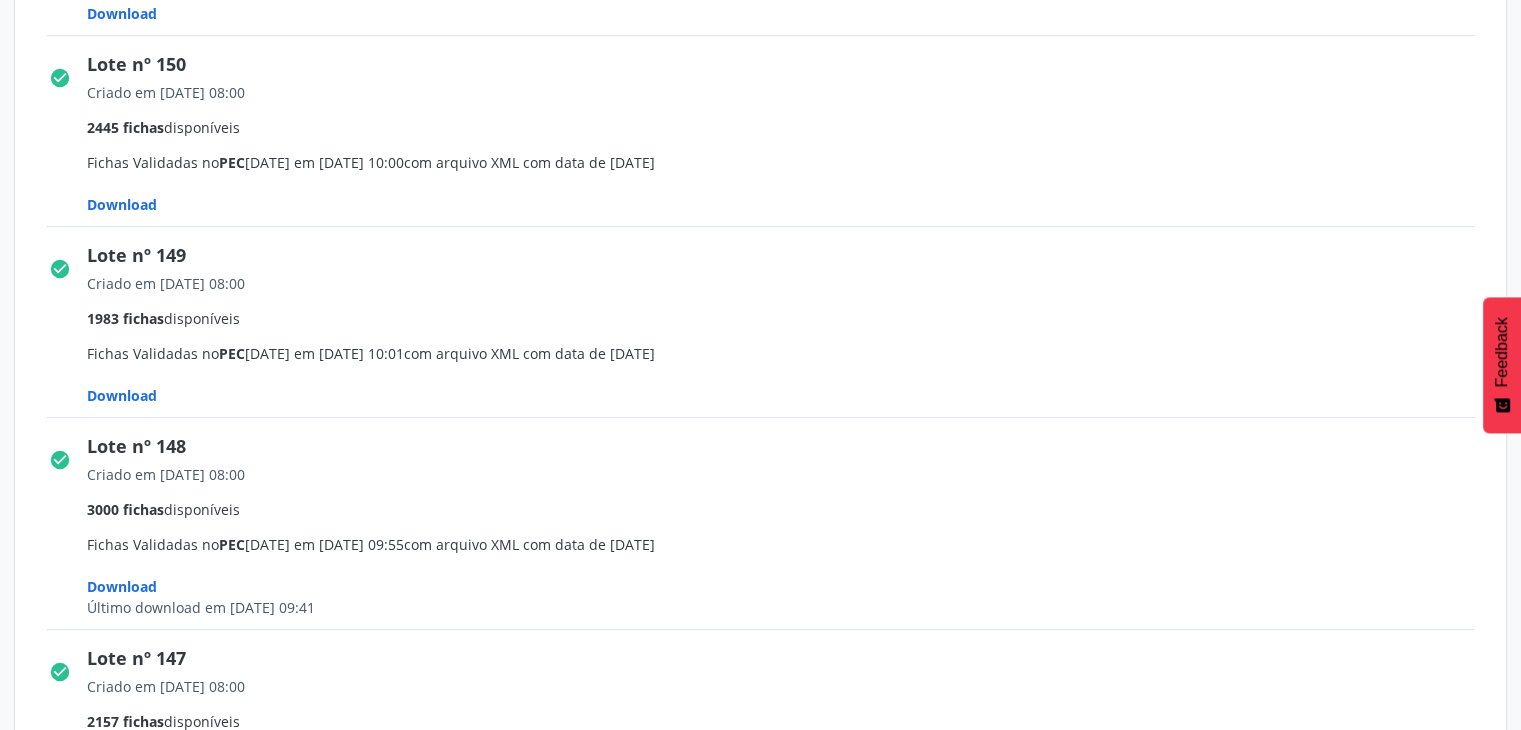 click on "Lote nº 149" at bounding box center (788, -509) 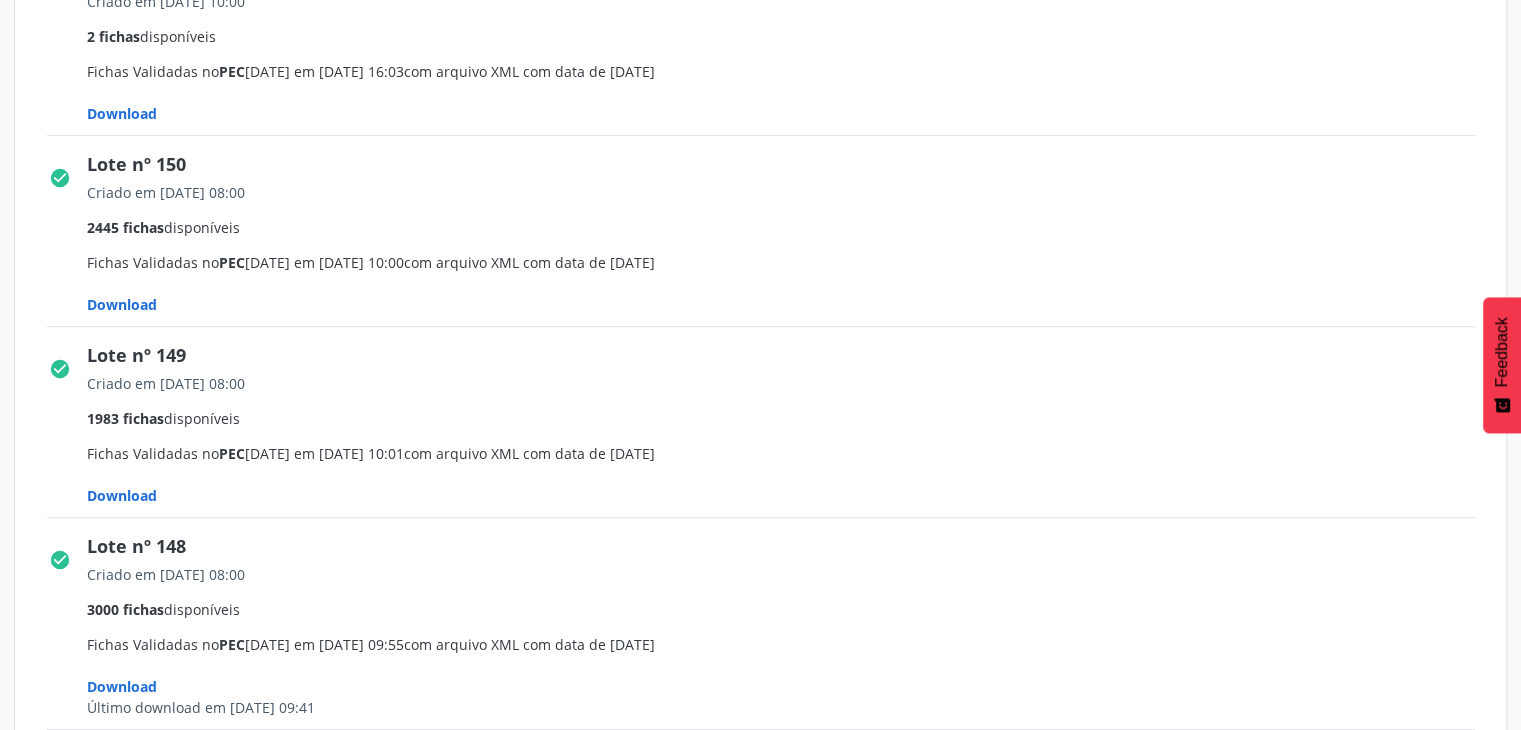 click on "Download" at bounding box center (122, -269) 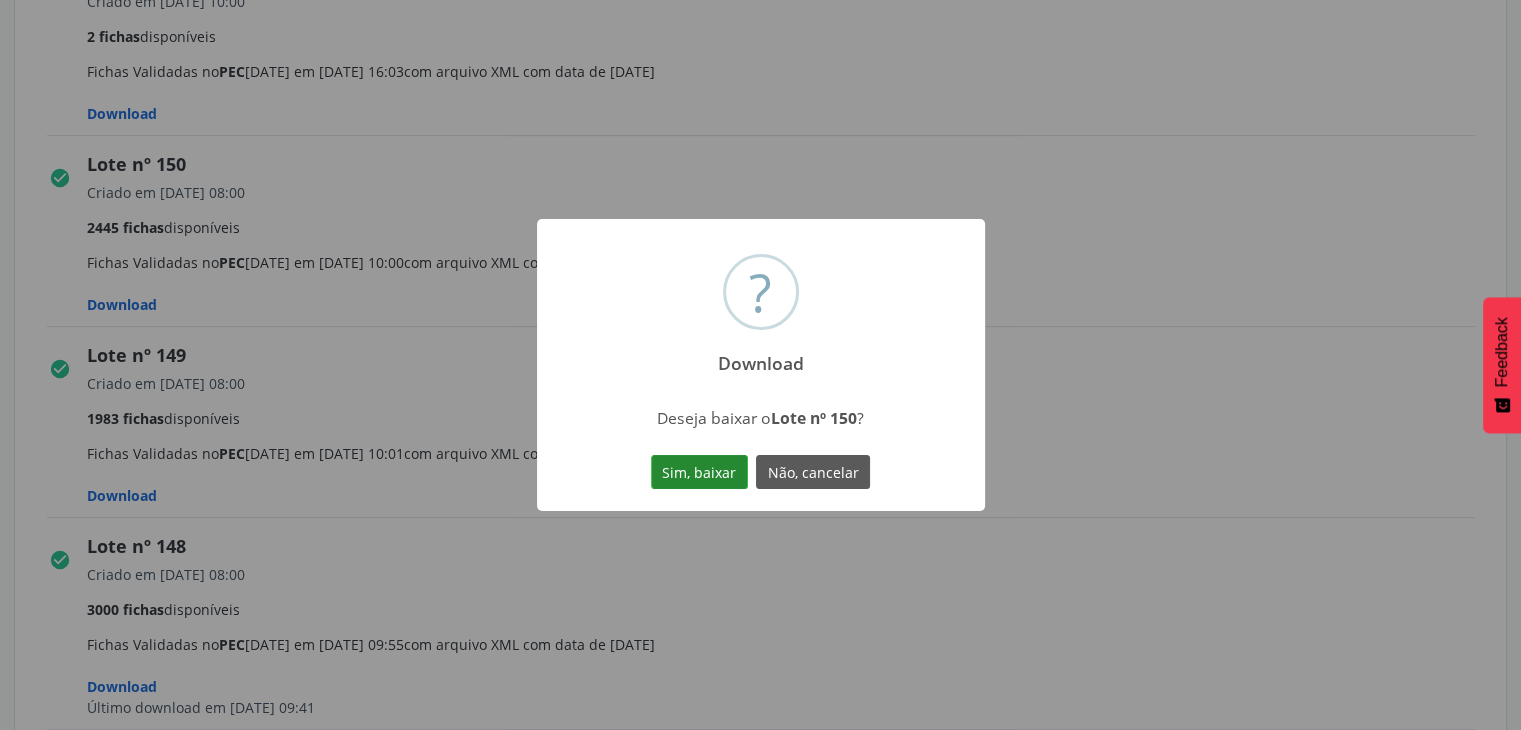 click on "Sim, baixar" at bounding box center (699, 472) 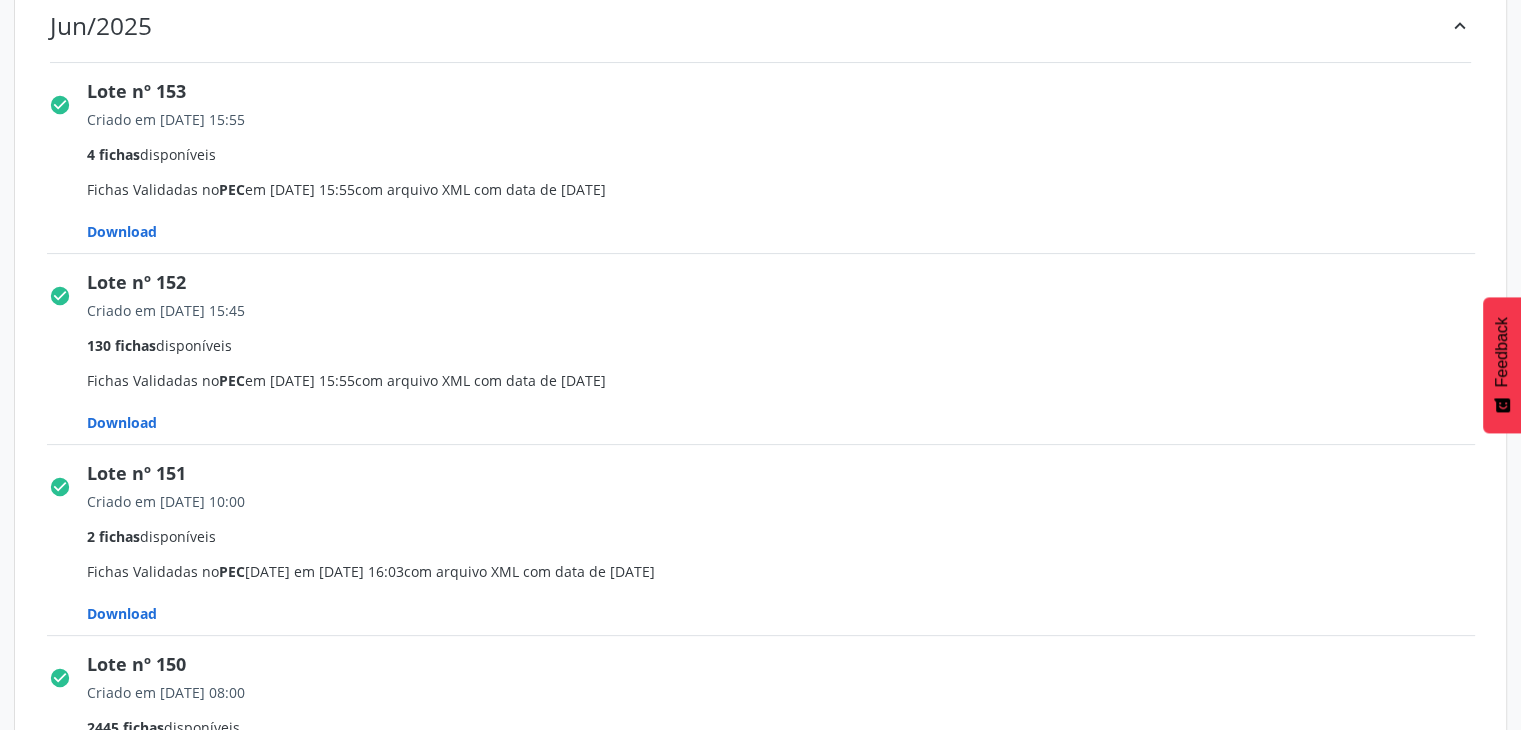 scroll, scrollTop: 400, scrollLeft: 0, axis: vertical 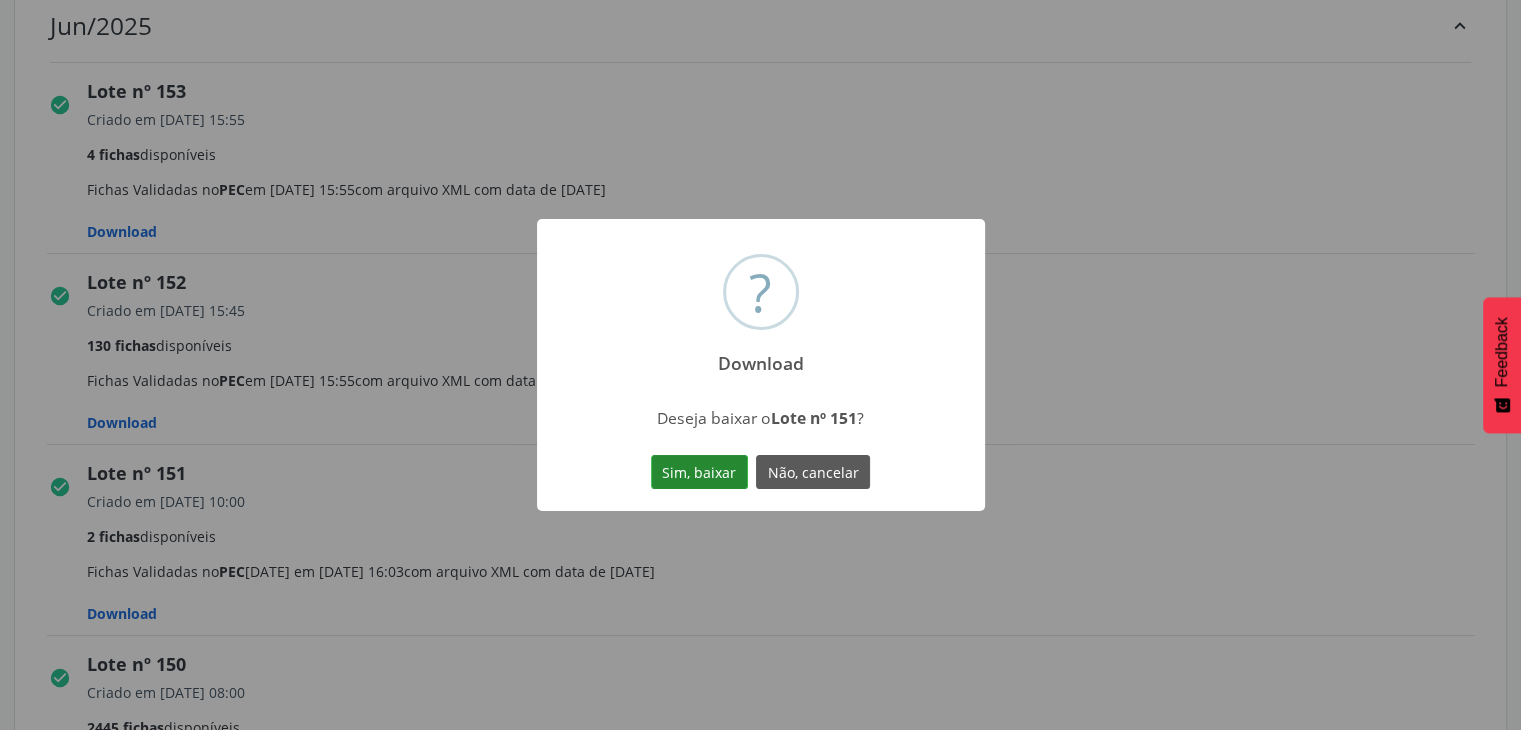 click on "Sim, baixar" at bounding box center (699, 472) 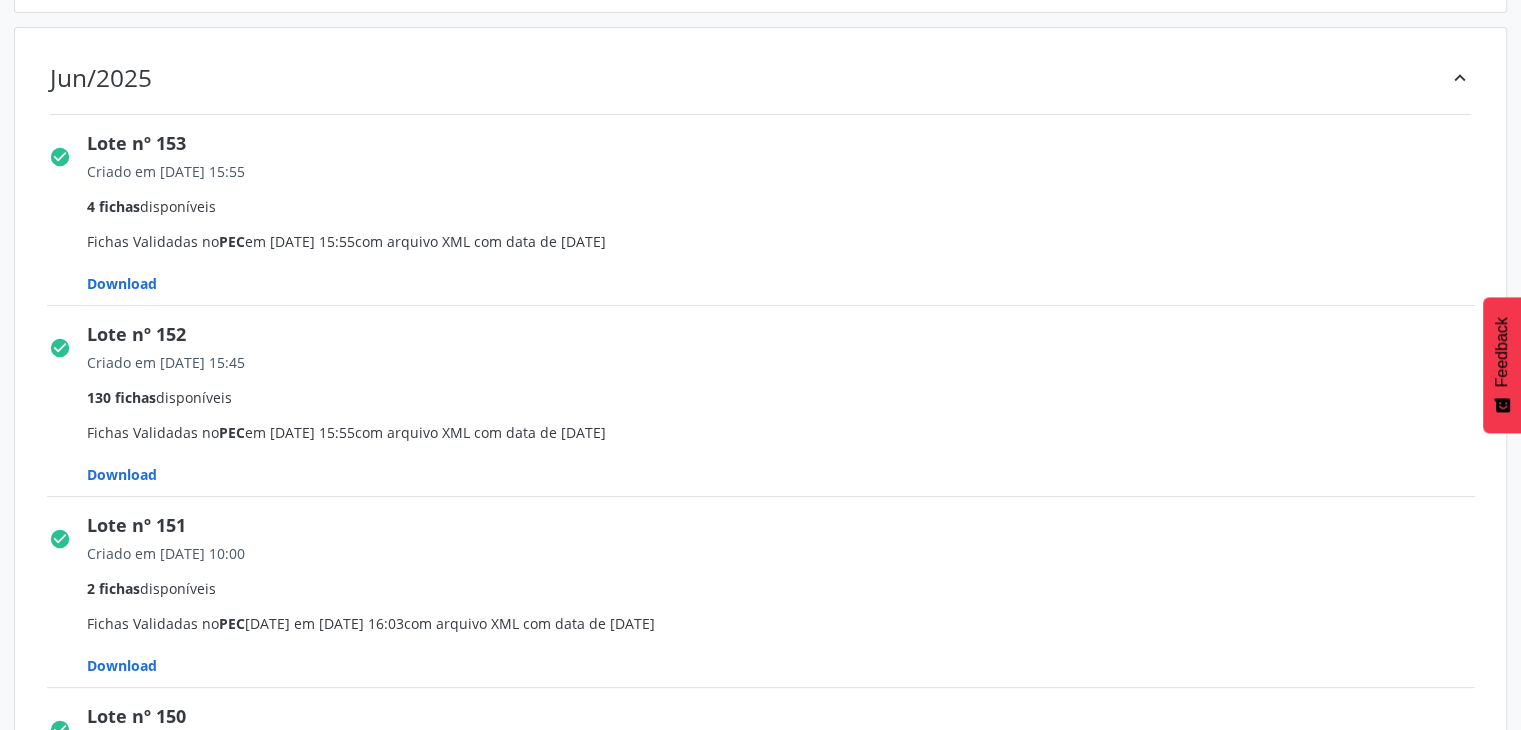 scroll, scrollTop: 300, scrollLeft: 0, axis: vertical 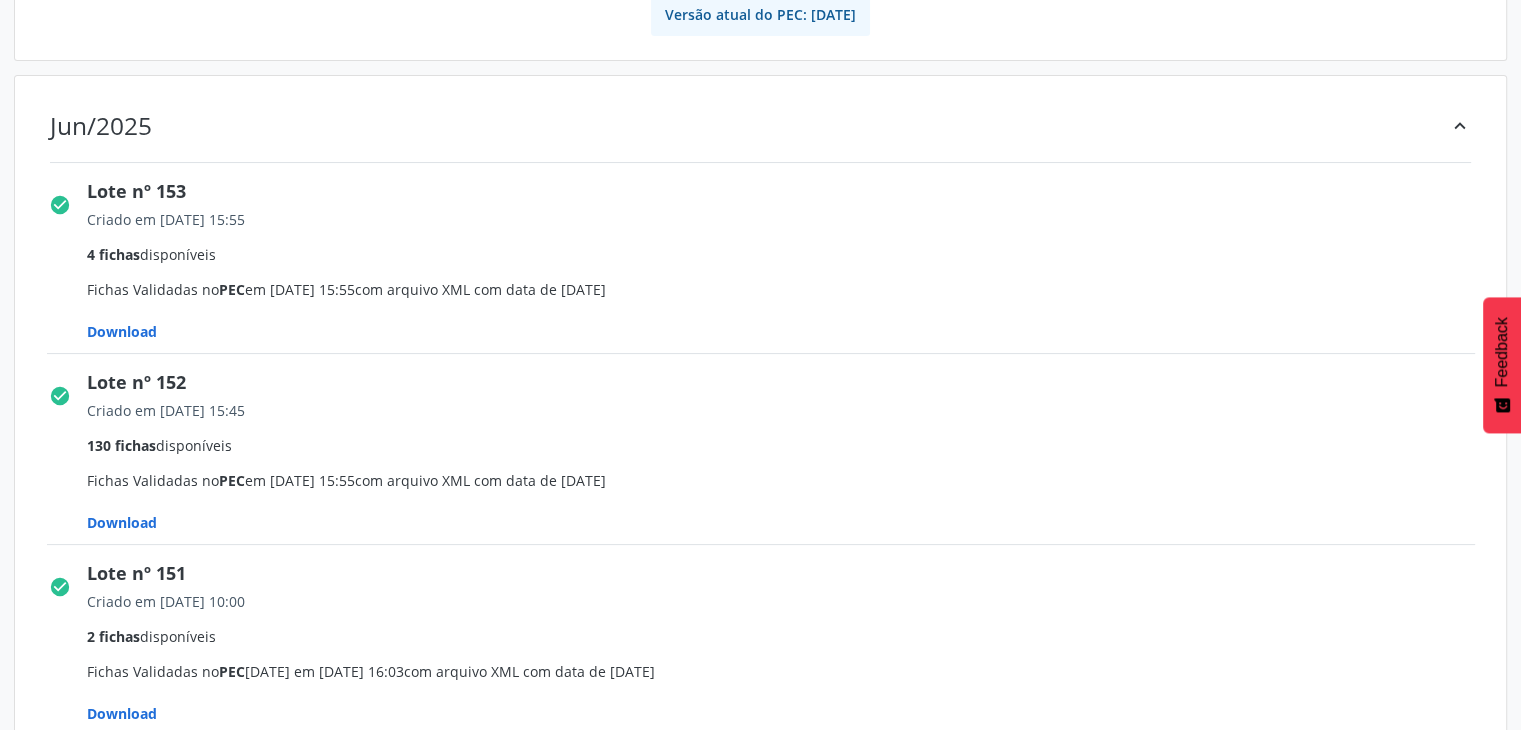click on "Download" at bounding box center [122, 331] 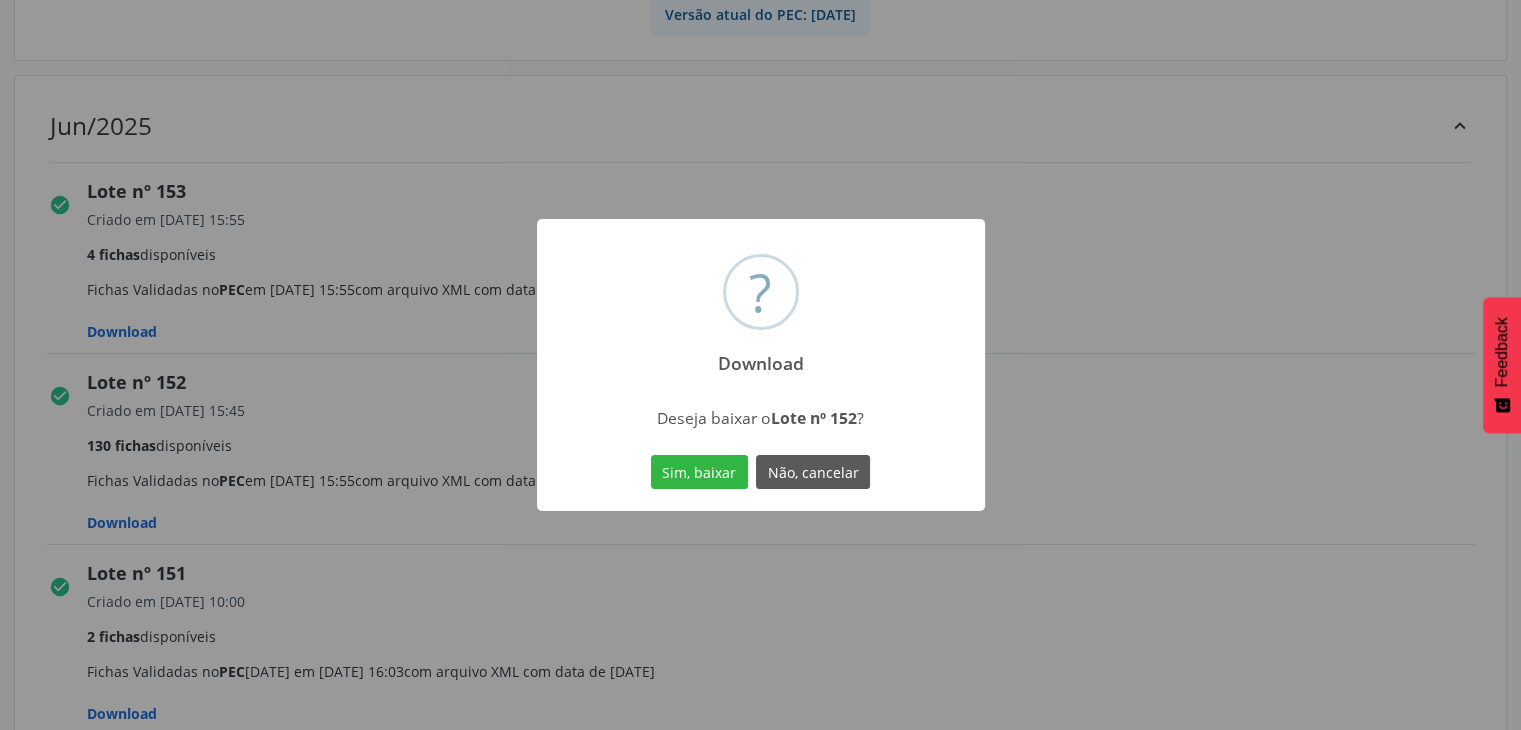 click on "Sim, baixar Não, cancelar" at bounding box center [760, 472] 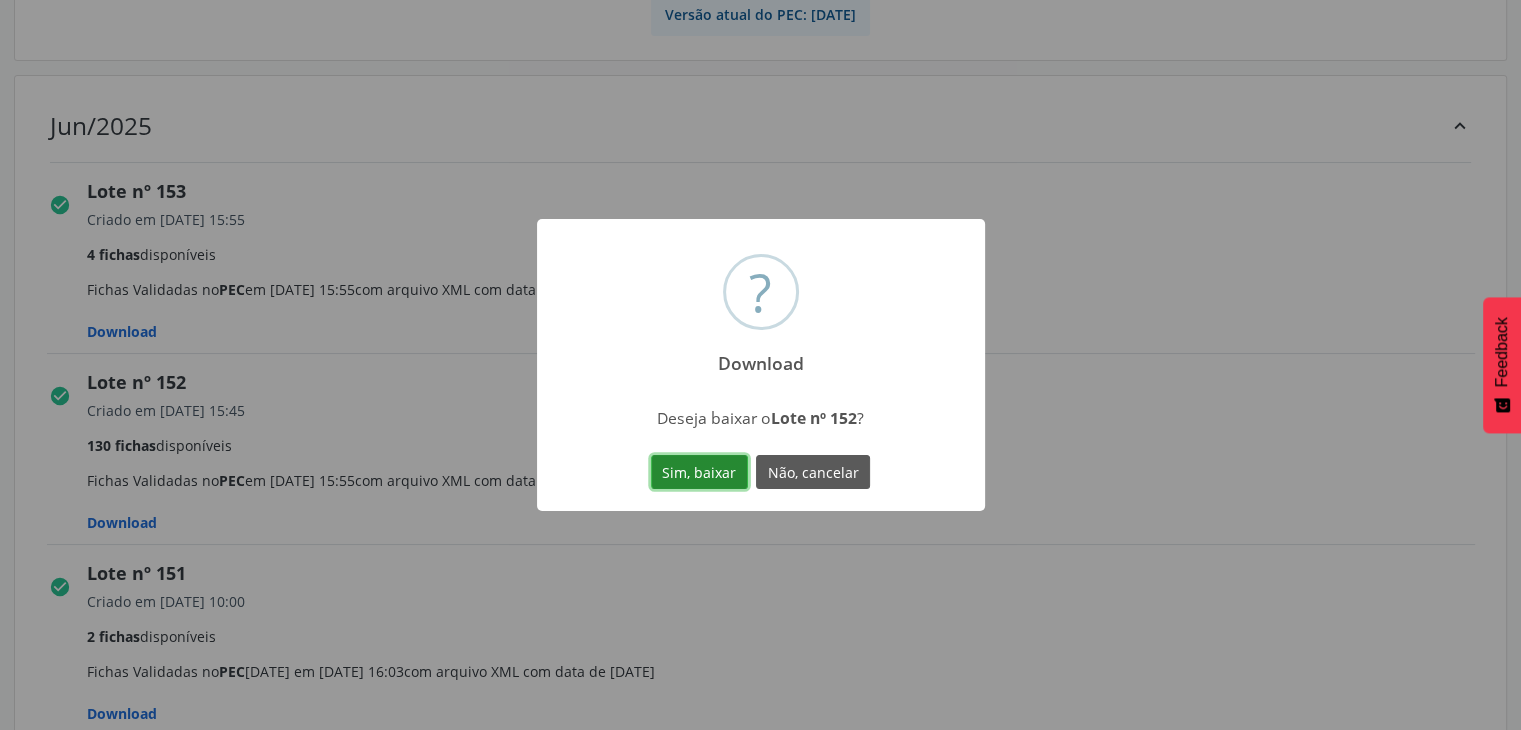 click on "Sim, baixar" at bounding box center [699, 472] 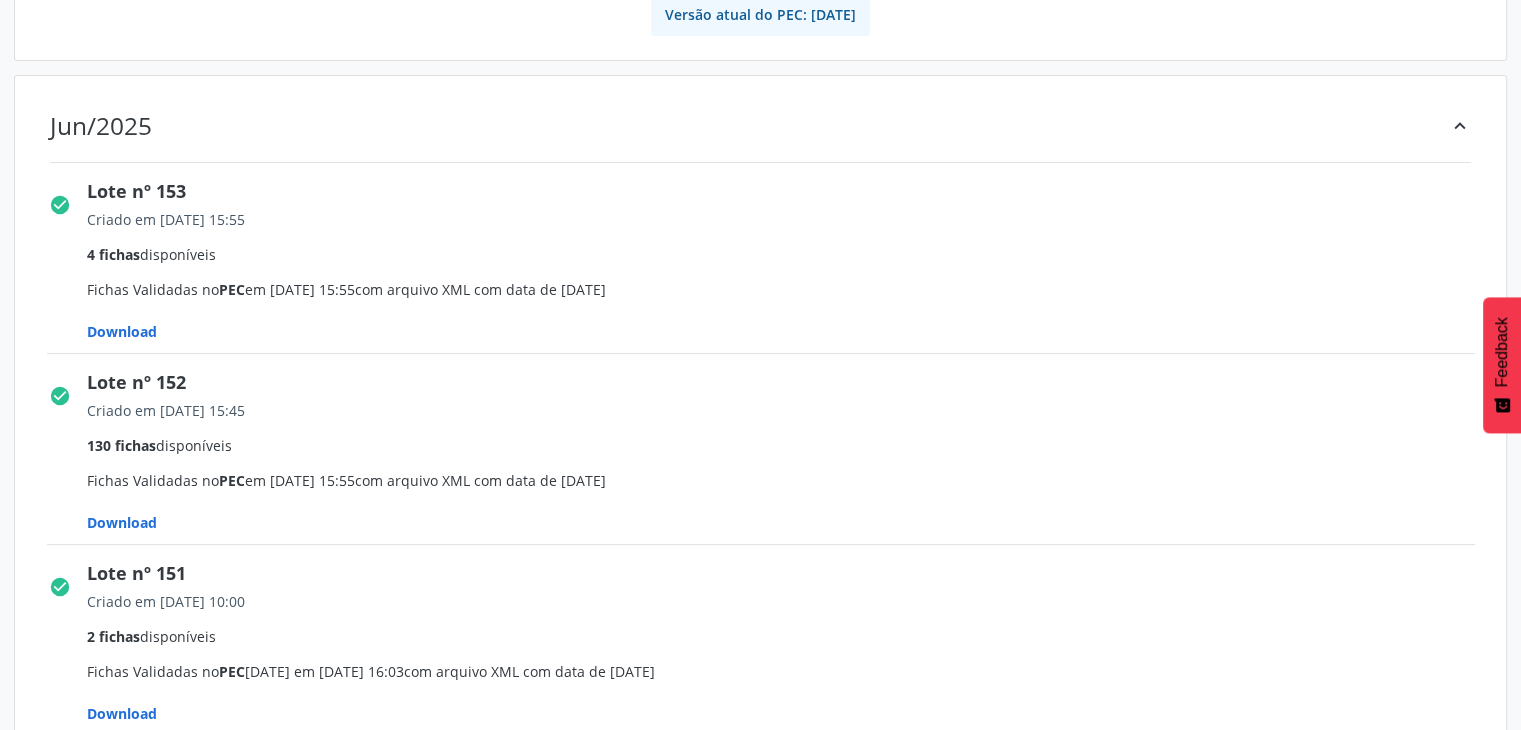 click on "Download" at bounding box center [122, 331] 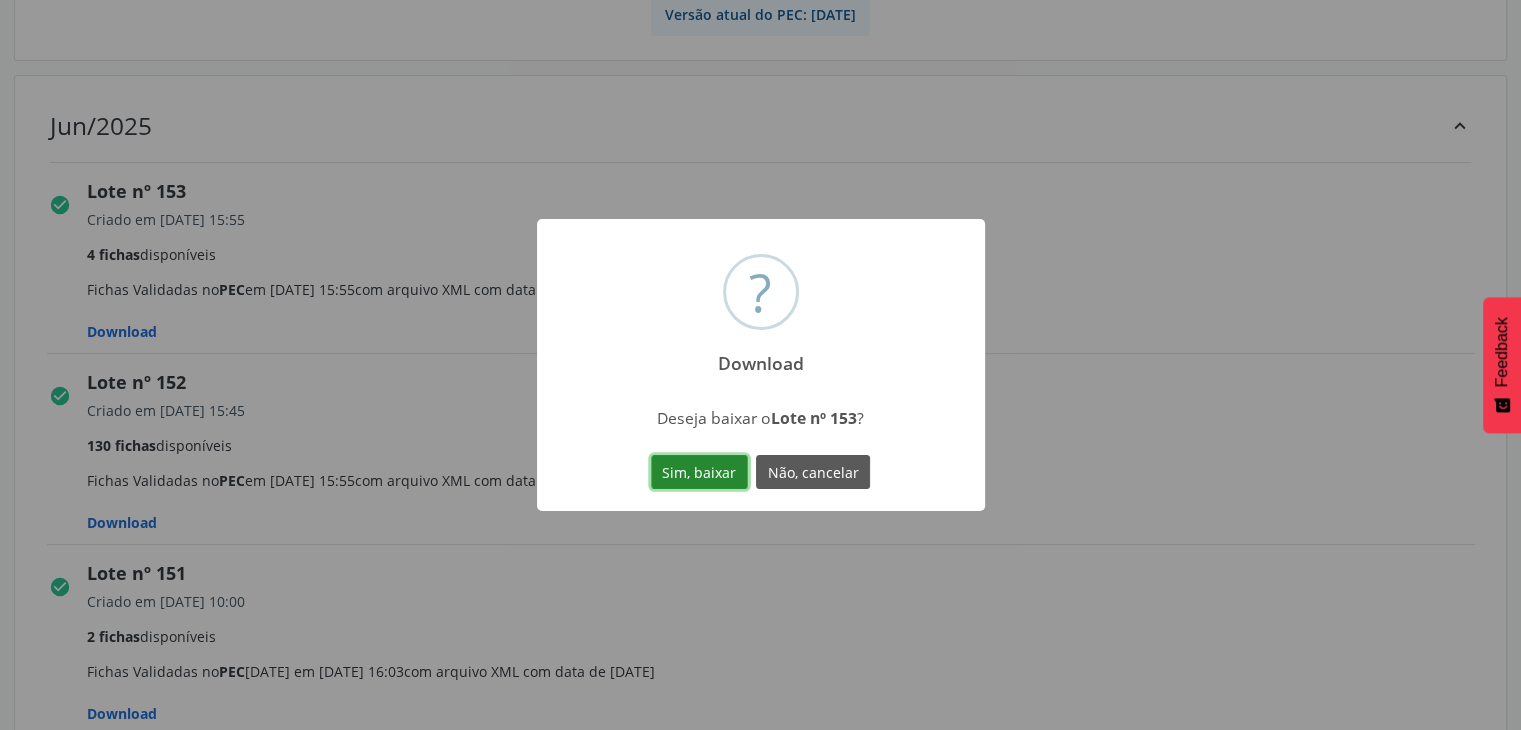 click on "Sim, baixar" at bounding box center [699, 472] 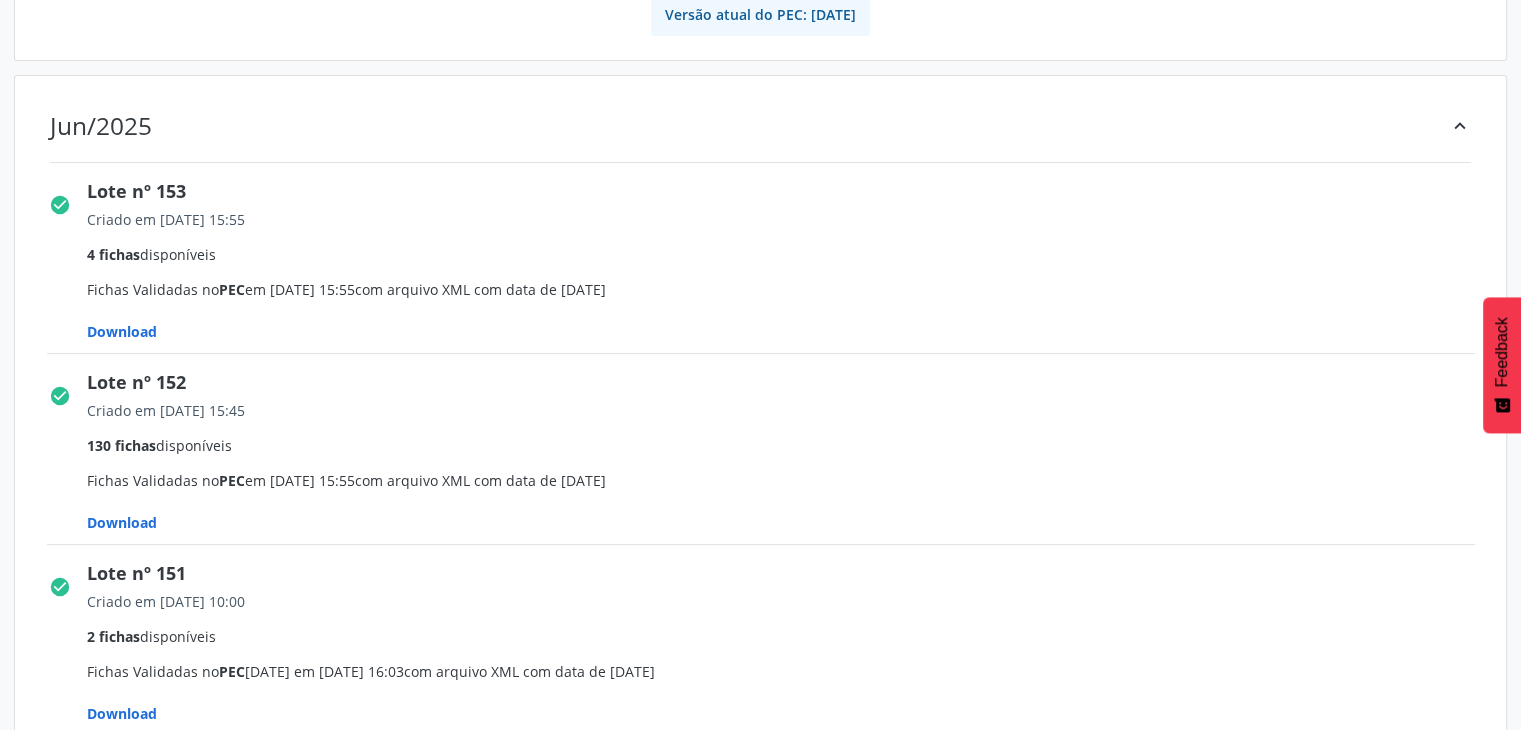 click on "Download" at bounding box center (122, 331) 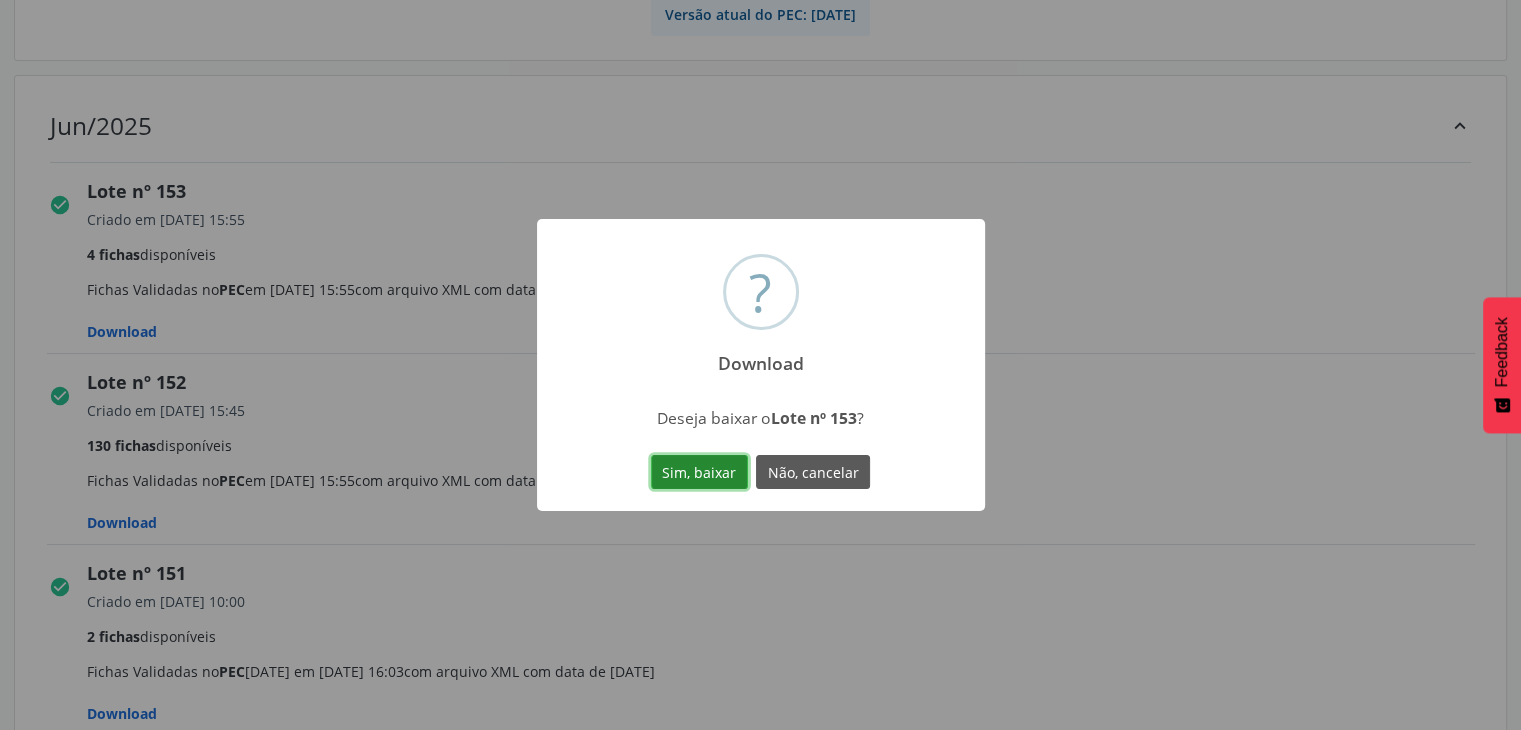 click on "Sim, baixar" at bounding box center (699, 472) 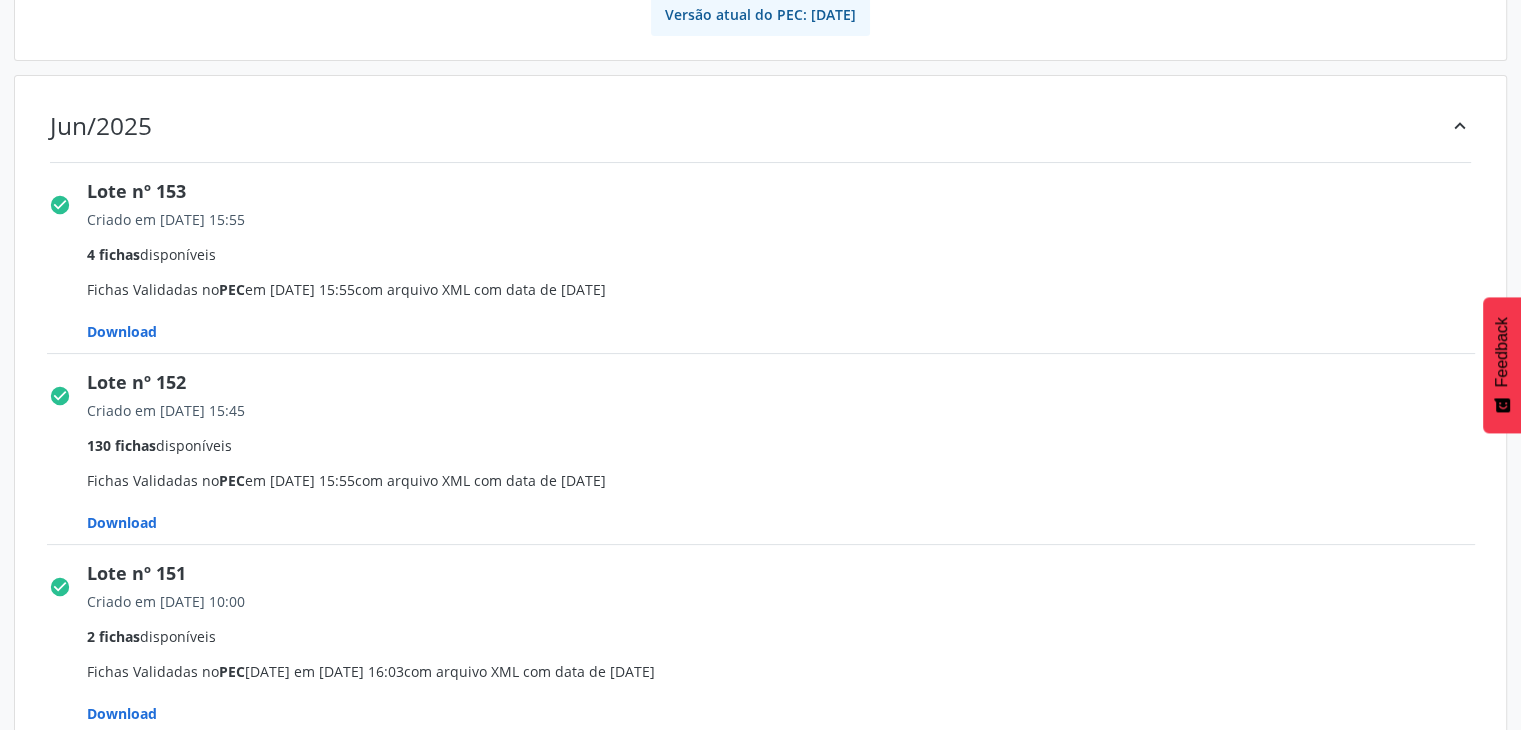 click on "check_circle
Lote nº 153
Criado em [DATE] 15:55
4 fichas
disponíveis
Fichas Validadas no
PEC
em [DATE] 15:55
com arquivo XML com data de [DATE]
Download" at bounding box center [761, 258] 